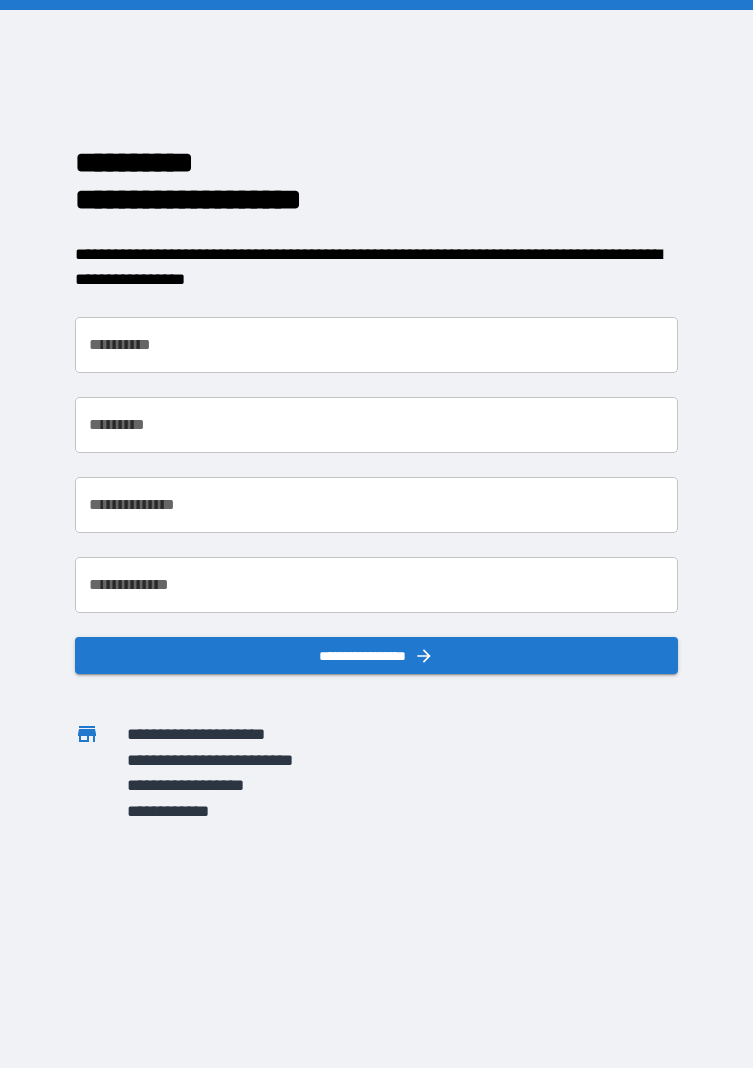 scroll, scrollTop: 0, scrollLeft: 0, axis: both 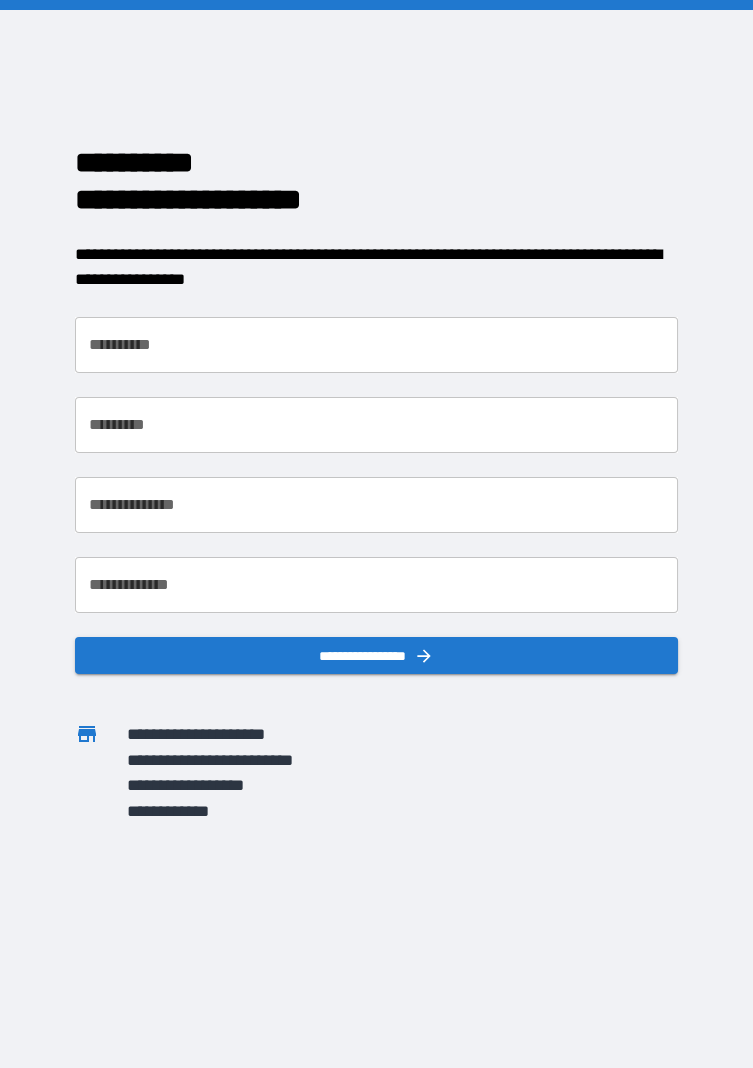 click on "**********" at bounding box center (376, 345) 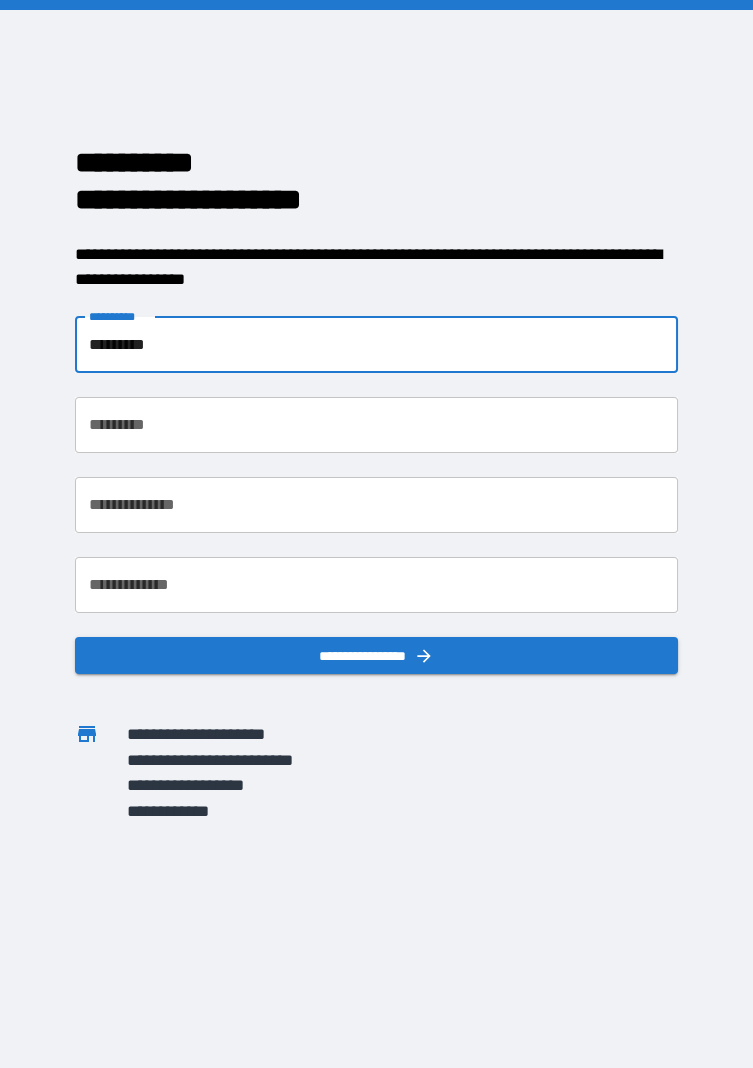 type on "********" 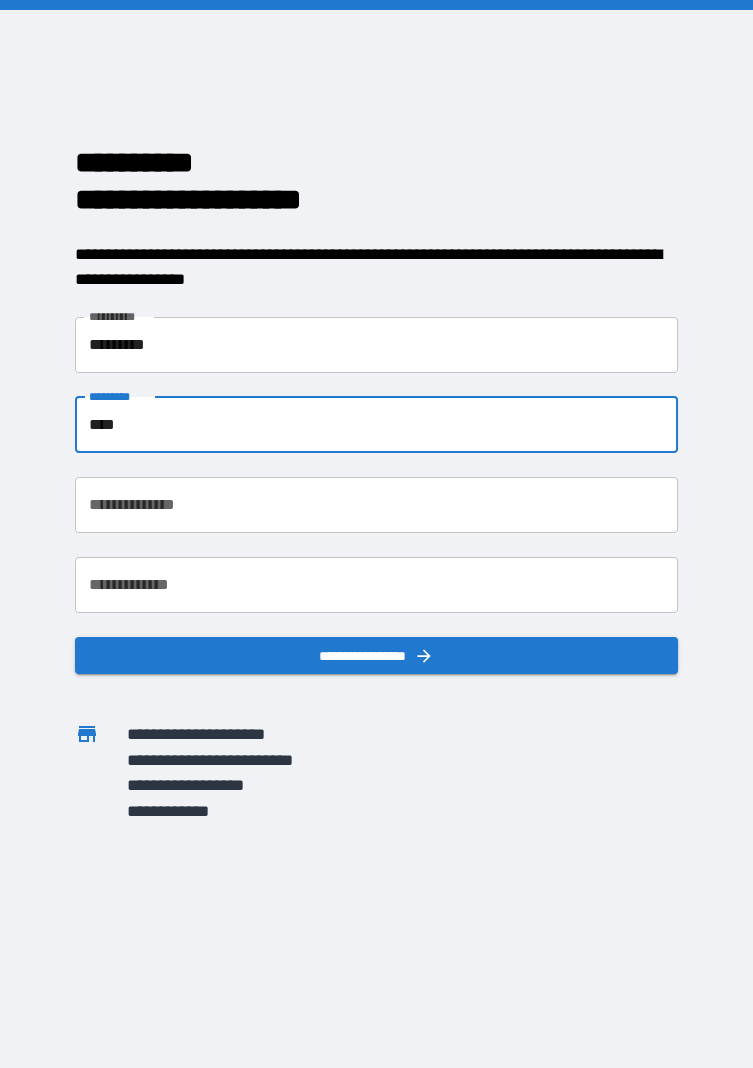 type on "****" 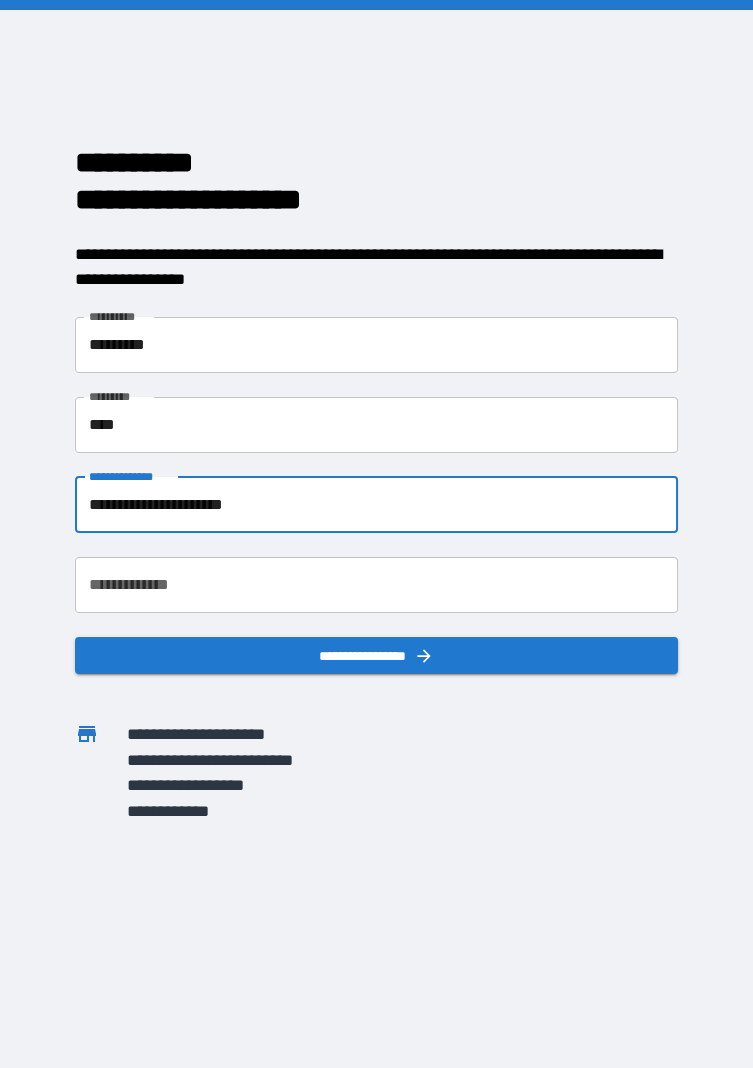 type on "**********" 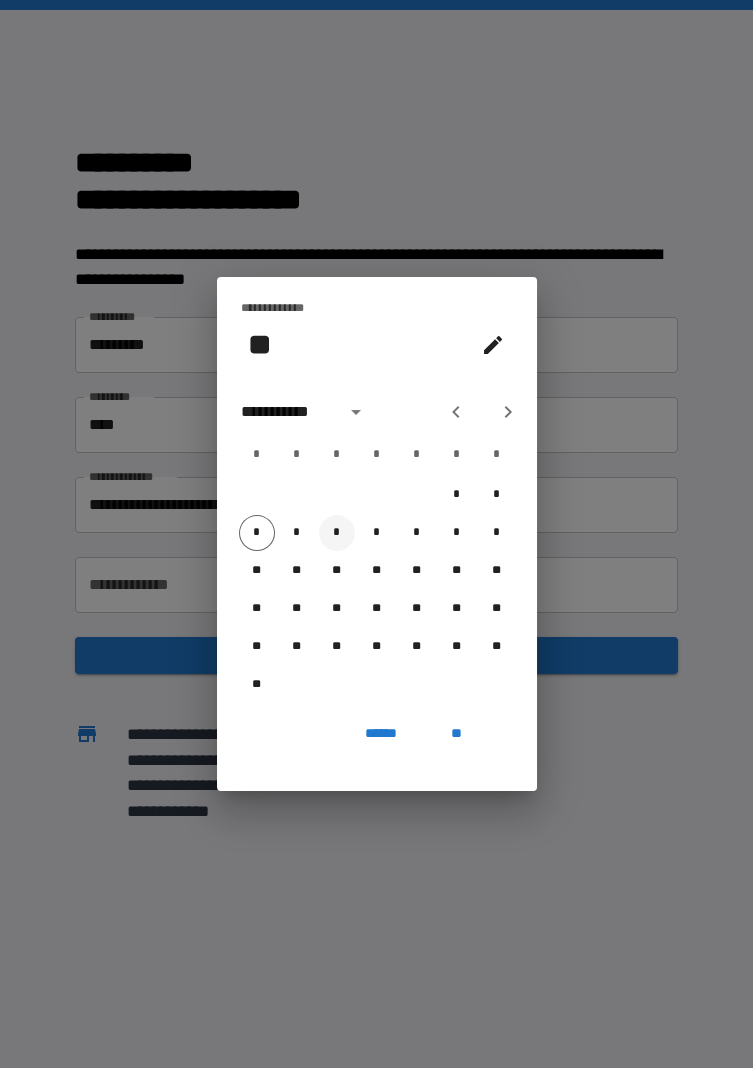 click on "*" at bounding box center [337, 533] 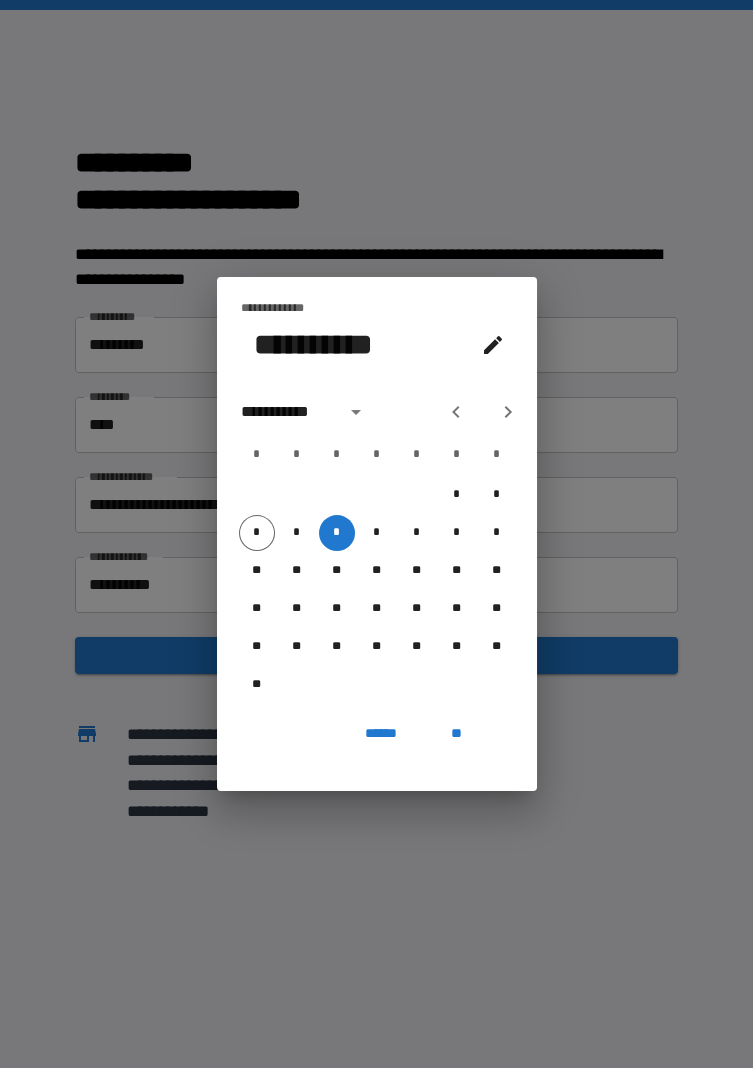 click on "**********" at bounding box center [287, 412] 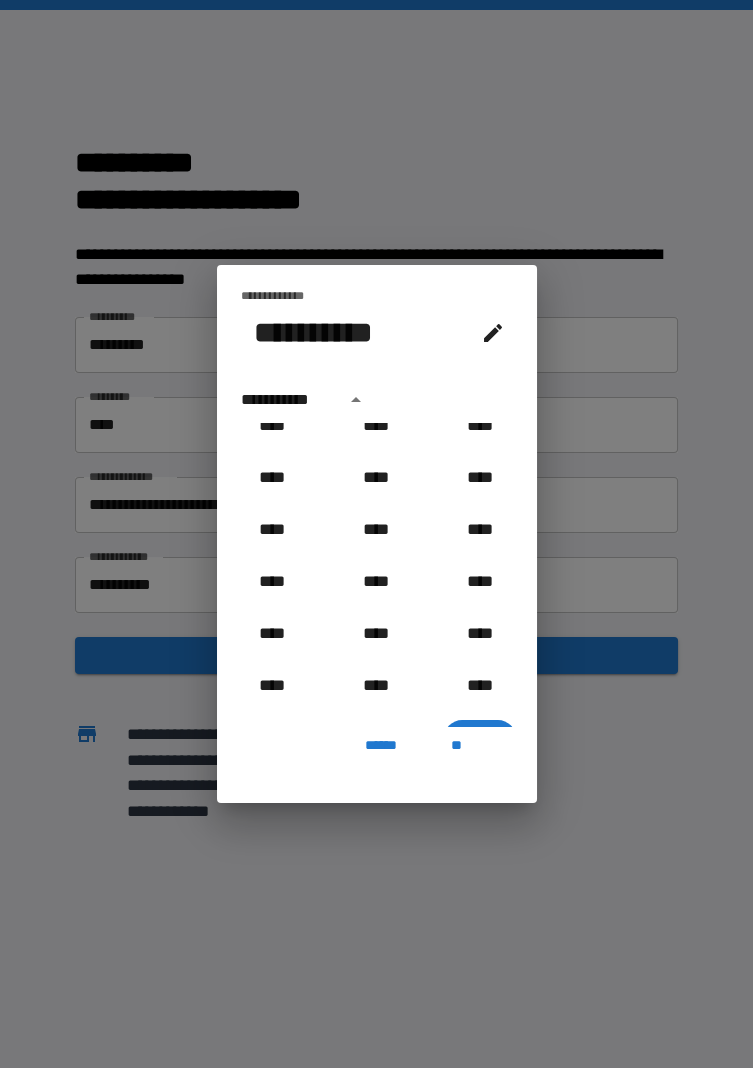 scroll, scrollTop: 1840, scrollLeft: 0, axis: vertical 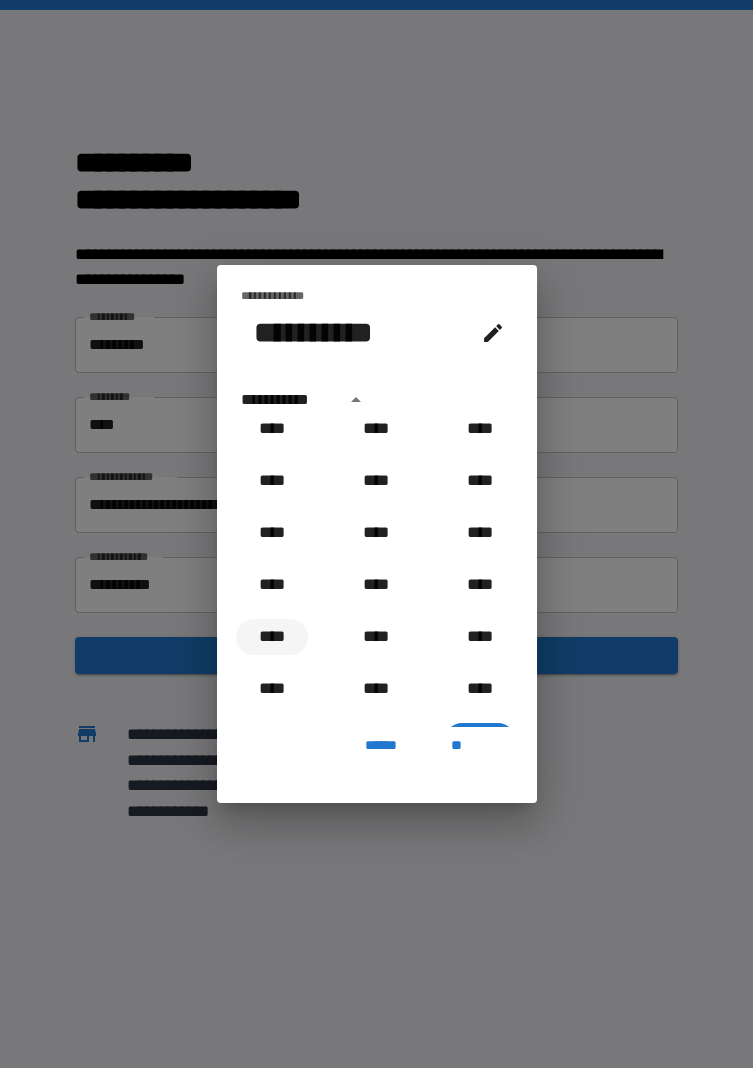 click on "****" at bounding box center (272, 637) 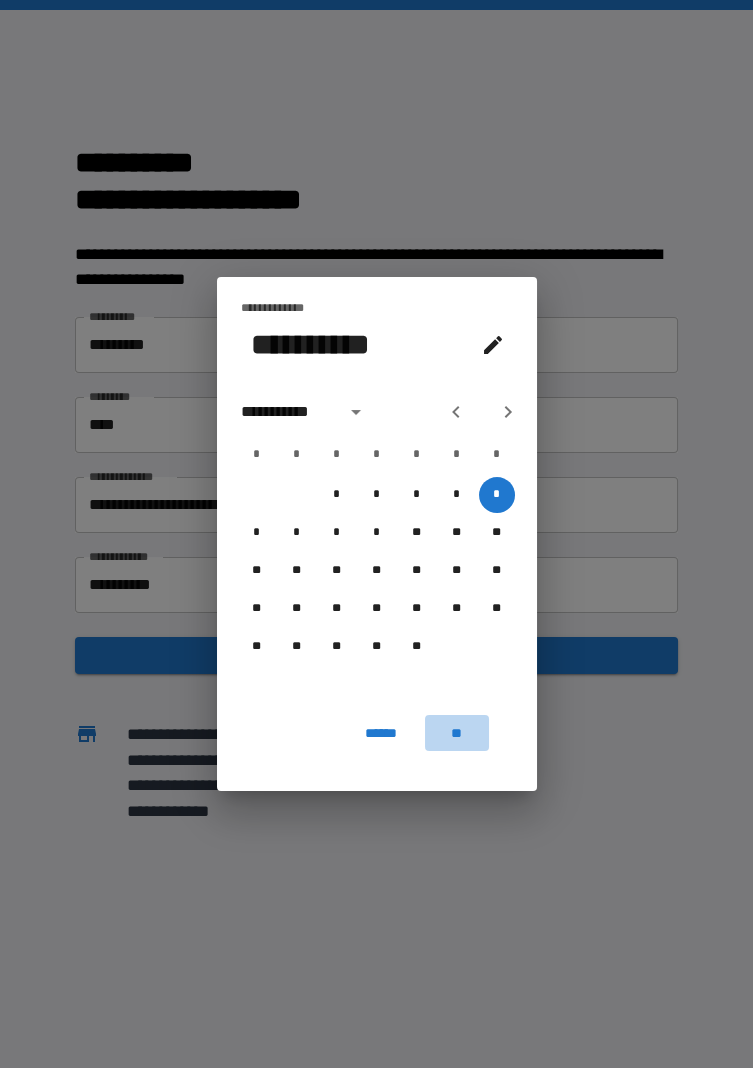 click on "**" at bounding box center [457, 733] 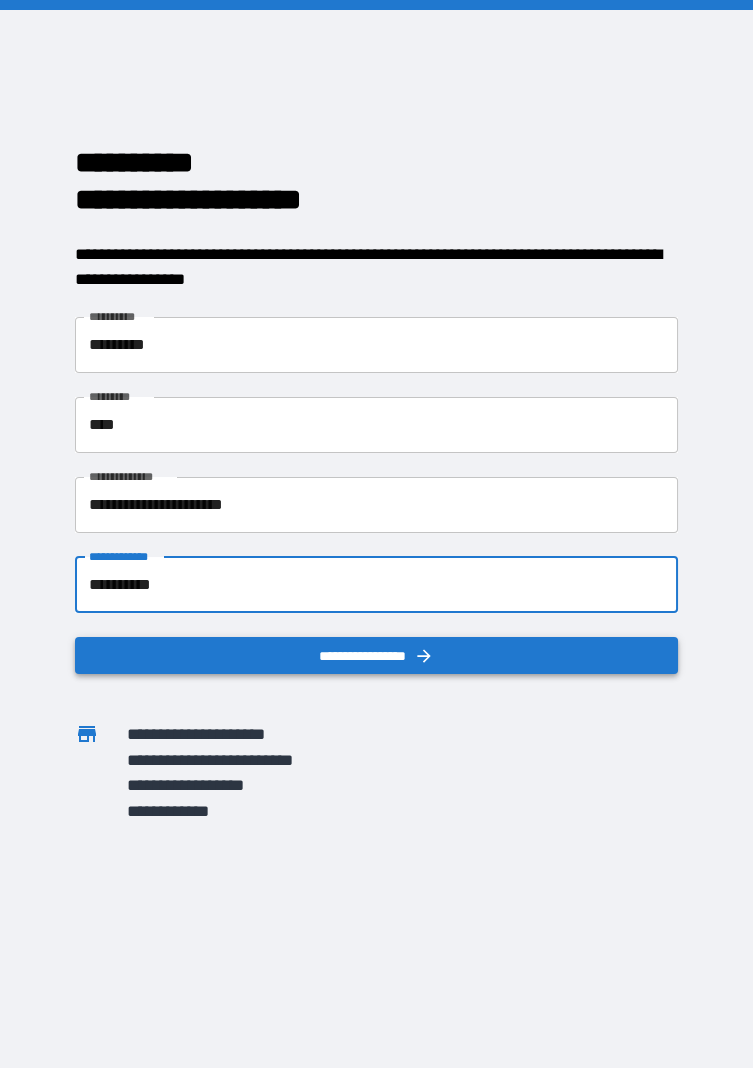 click on "**********" at bounding box center (376, 656) 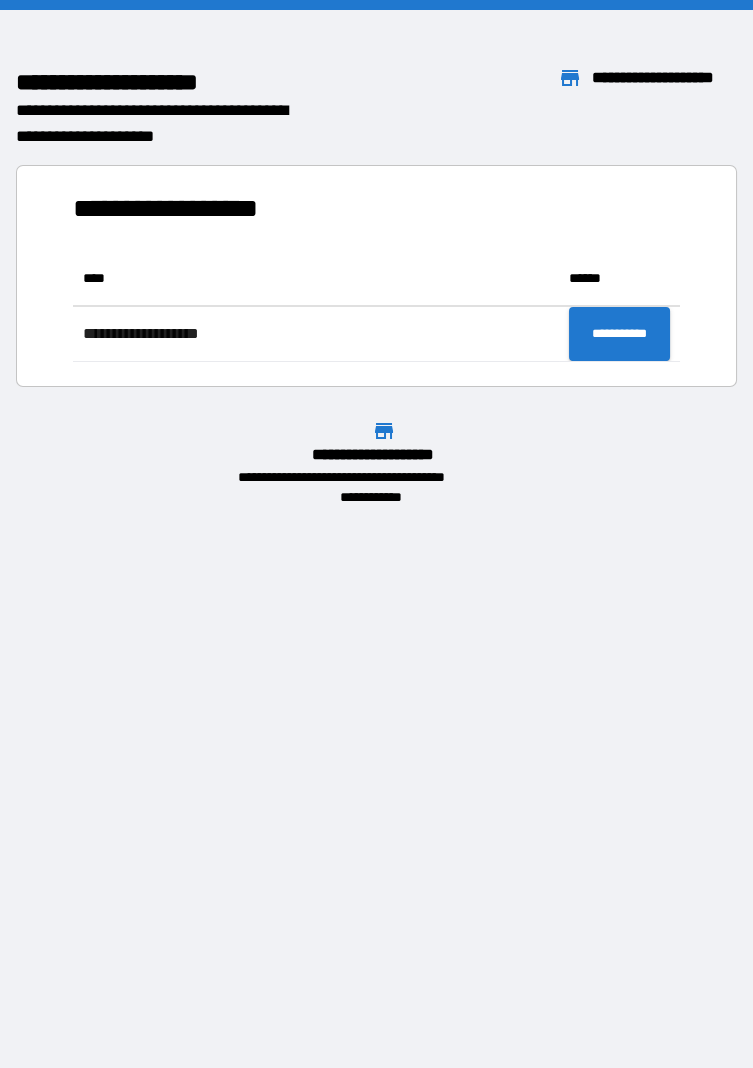 scroll, scrollTop: 0, scrollLeft: 0, axis: both 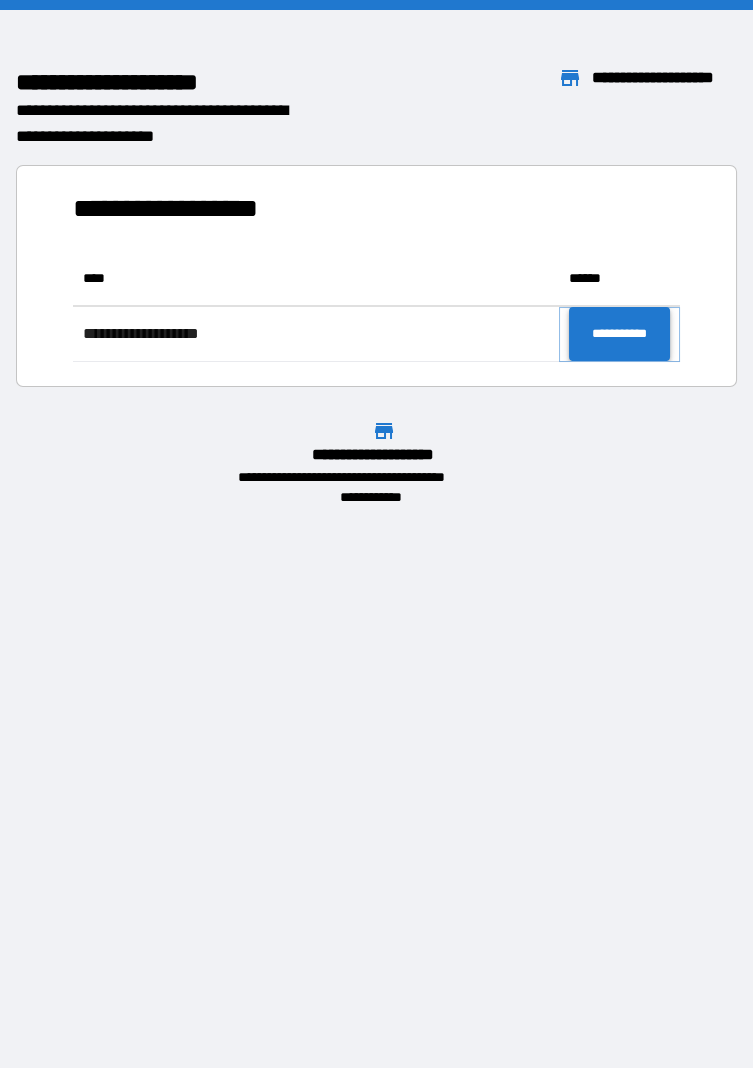 click on "**********" at bounding box center (619, 334) 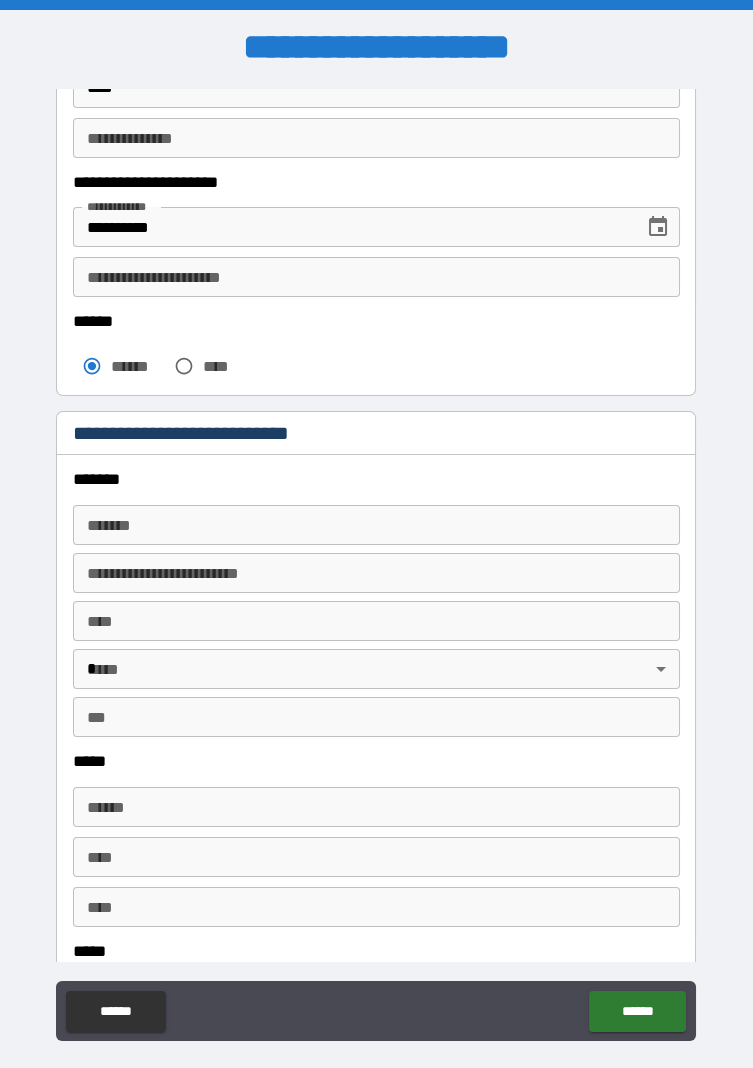 scroll, scrollTop: 302, scrollLeft: 0, axis: vertical 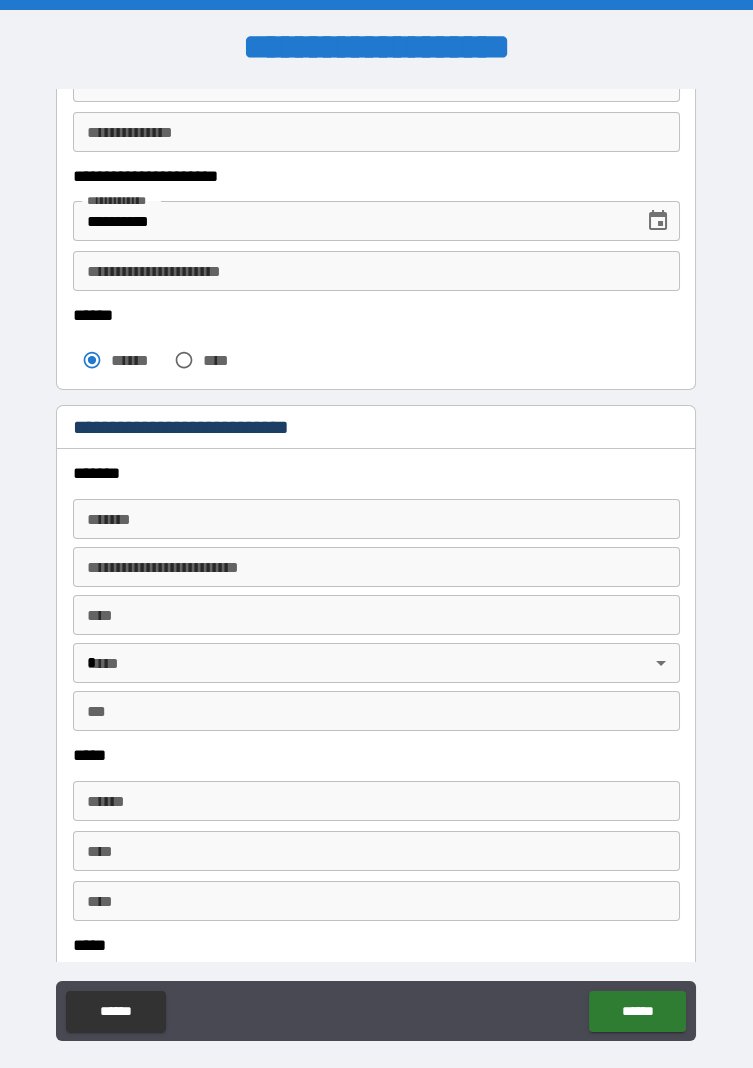 click on "******* *******" at bounding box center (376, 519) 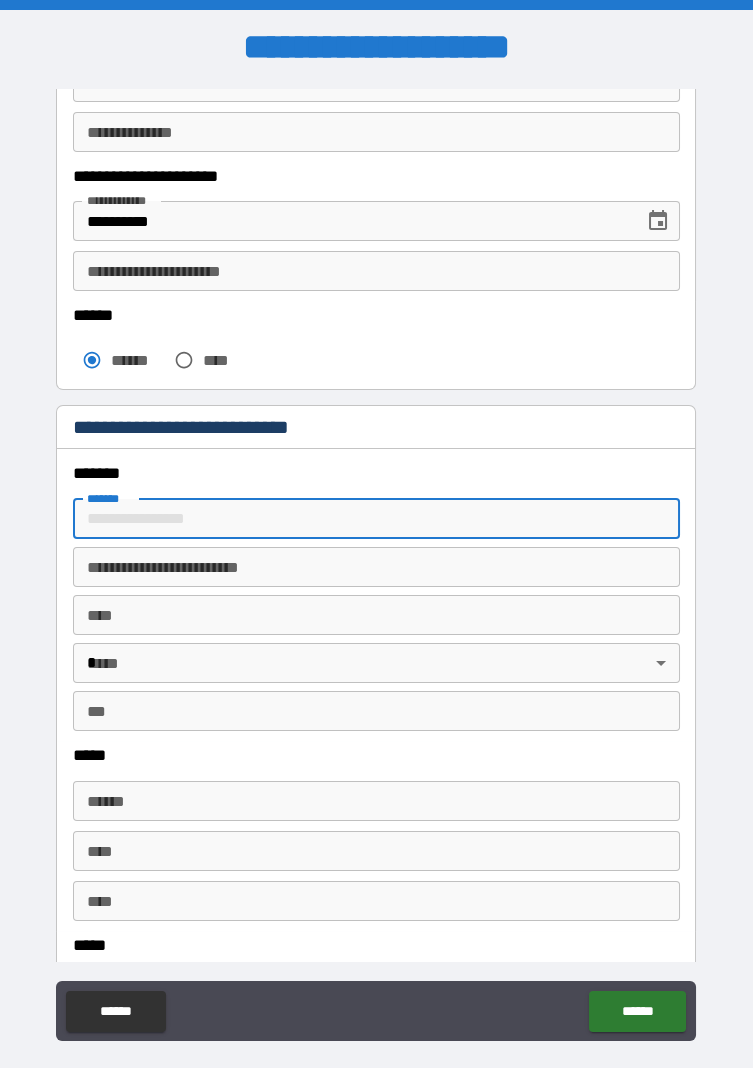 type on "*" 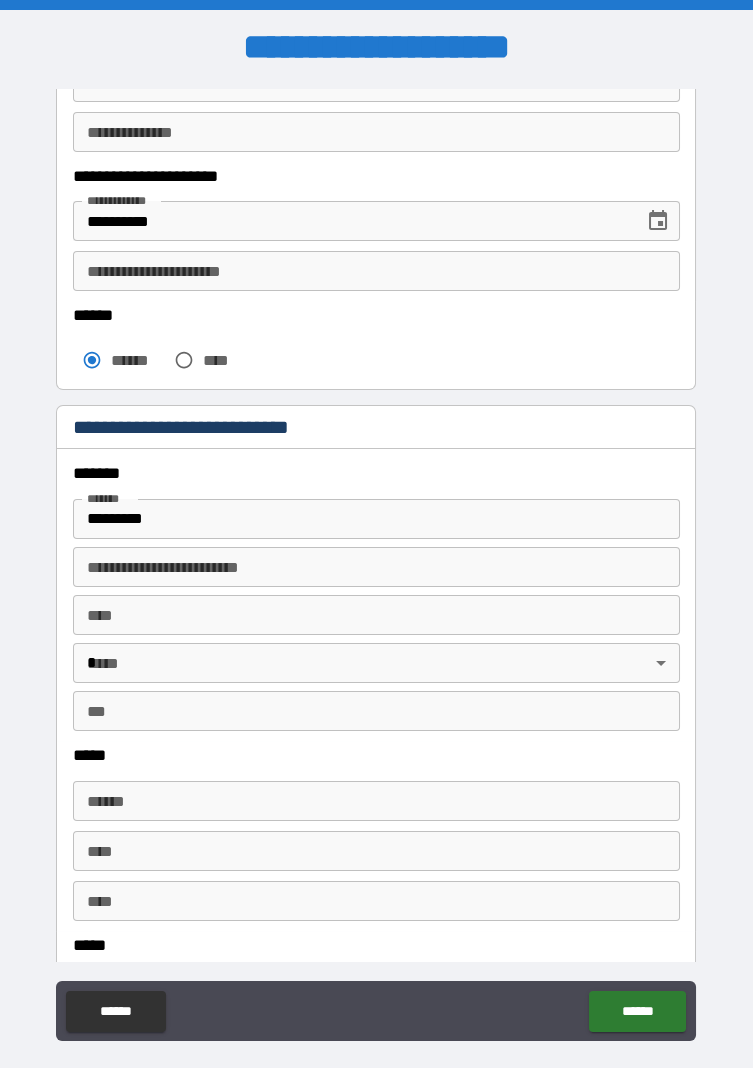 type on "**********" 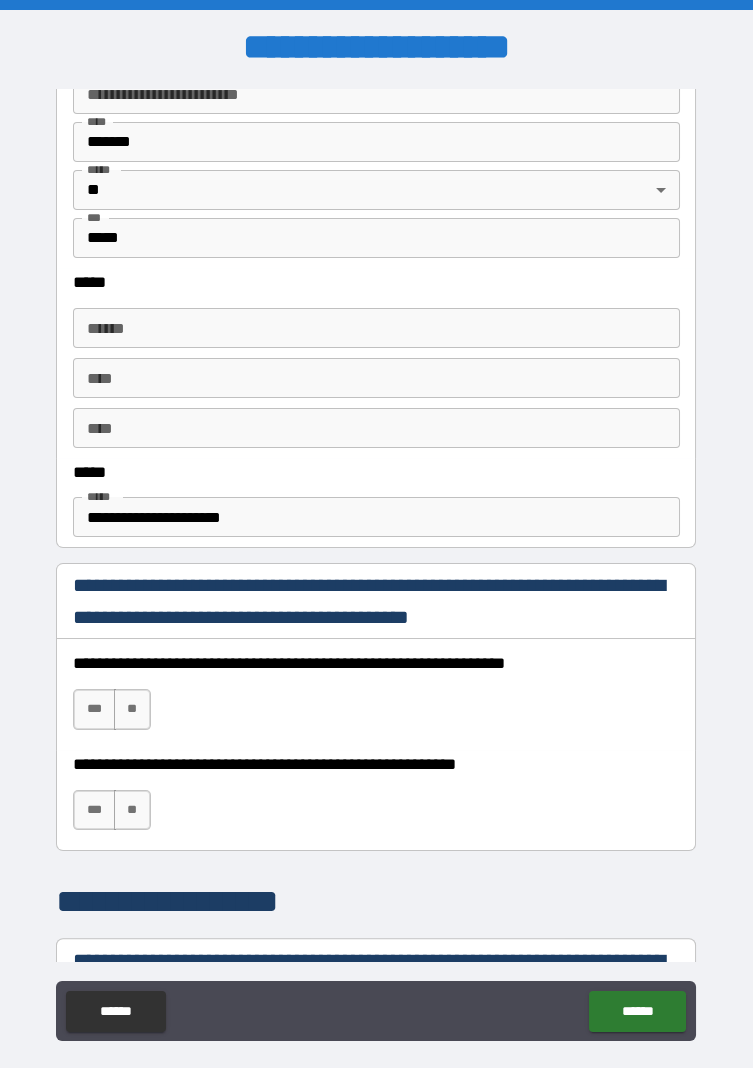 scroll, scrollTop: 776, scrollLeft: 0, axis: vertical 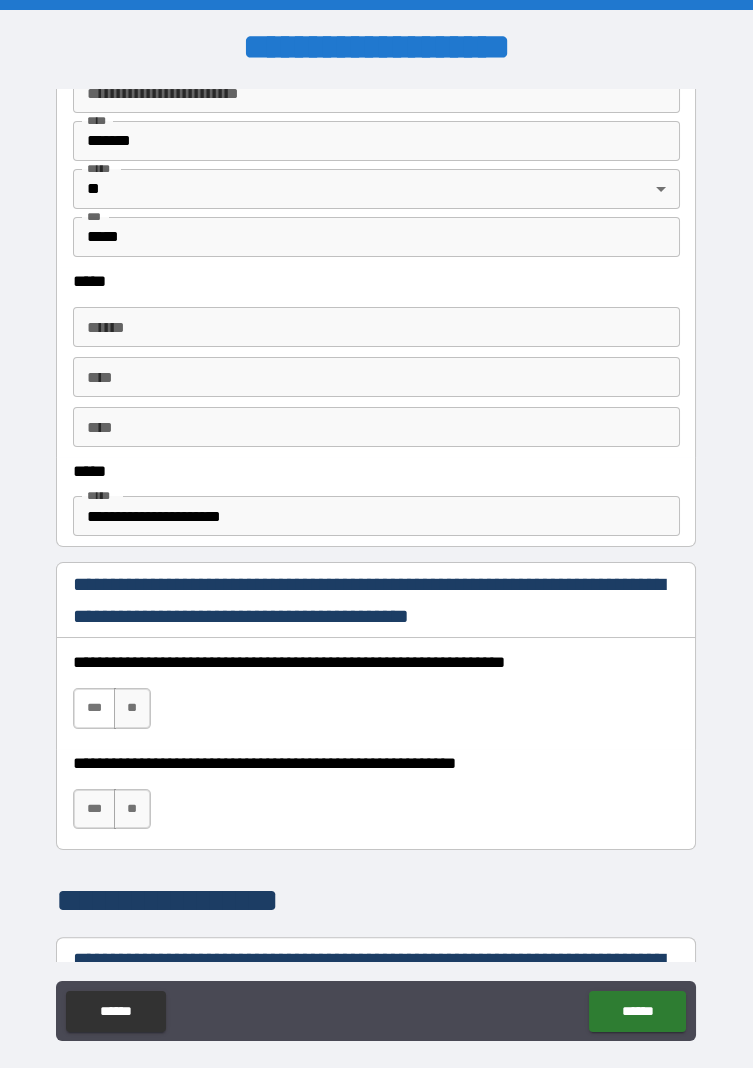 click on "***" at bounding box center [94, 708] 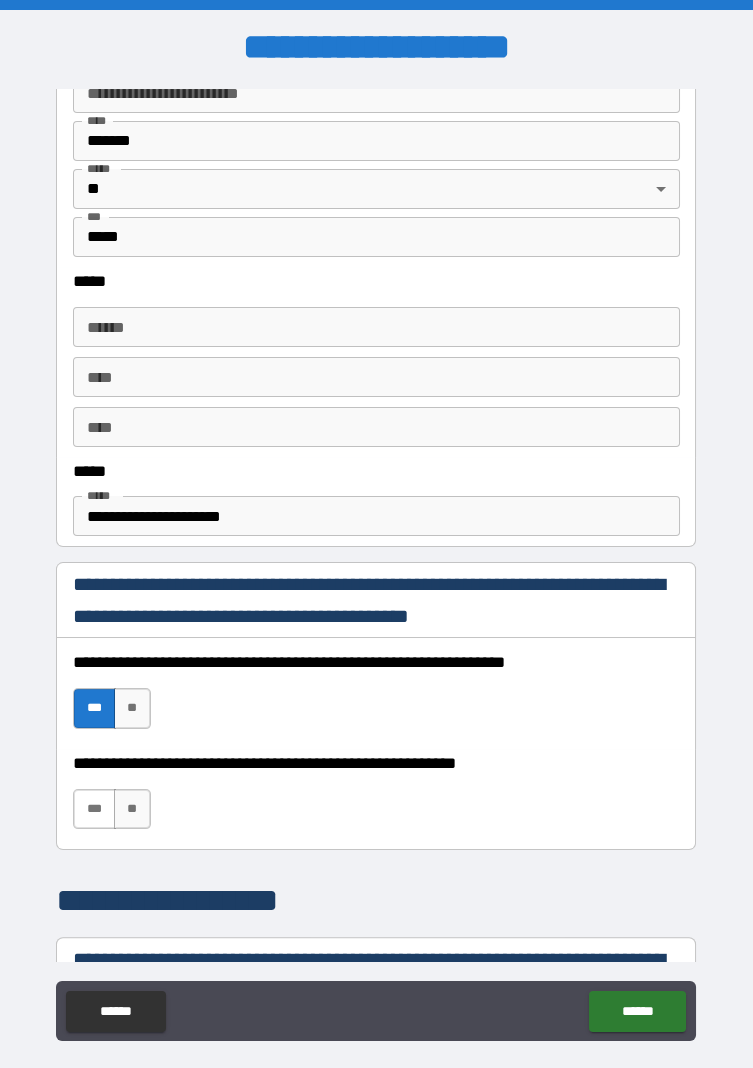 click on "***" at bounding box center [94, 809] 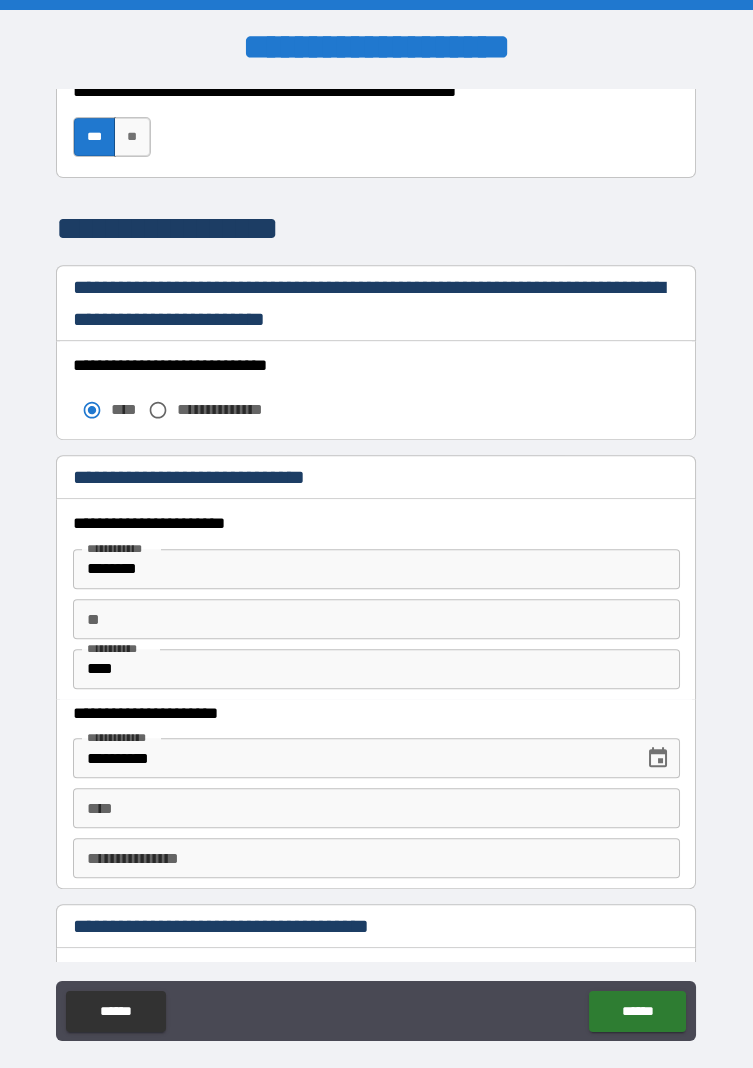 scroll, scrollTop: 1451, scrollLeft: 0, axis: vertical 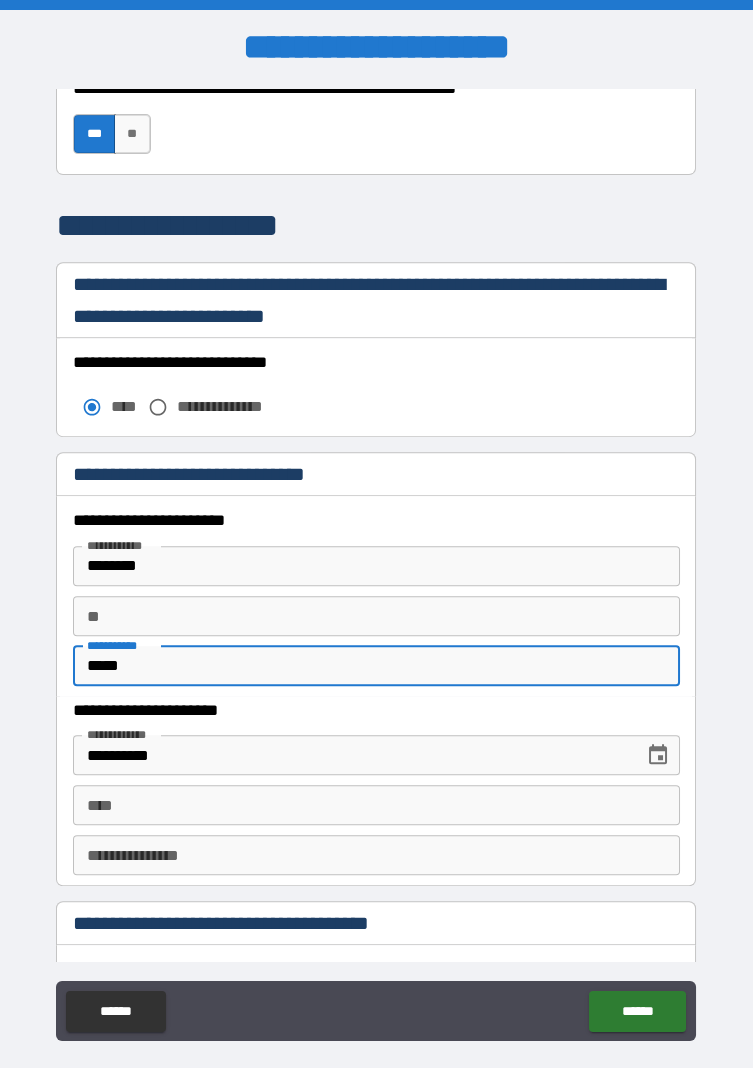 type on "****" 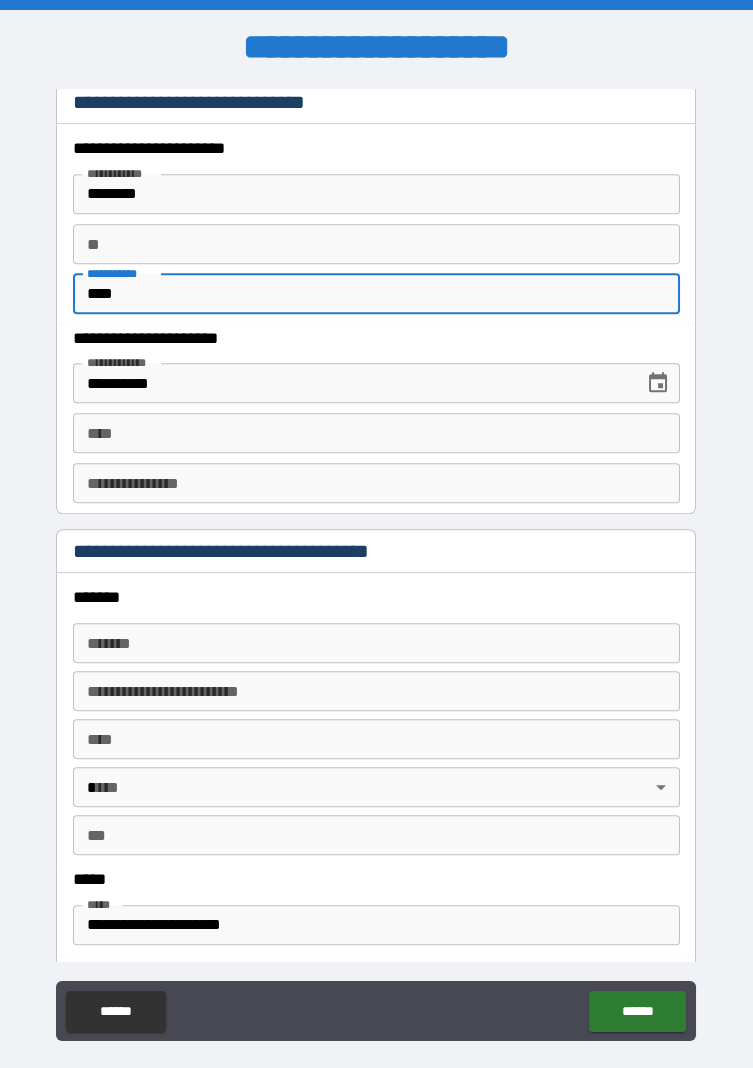 scroll, scrollTop: 1825, scrollLeft: 0, axis: vertical 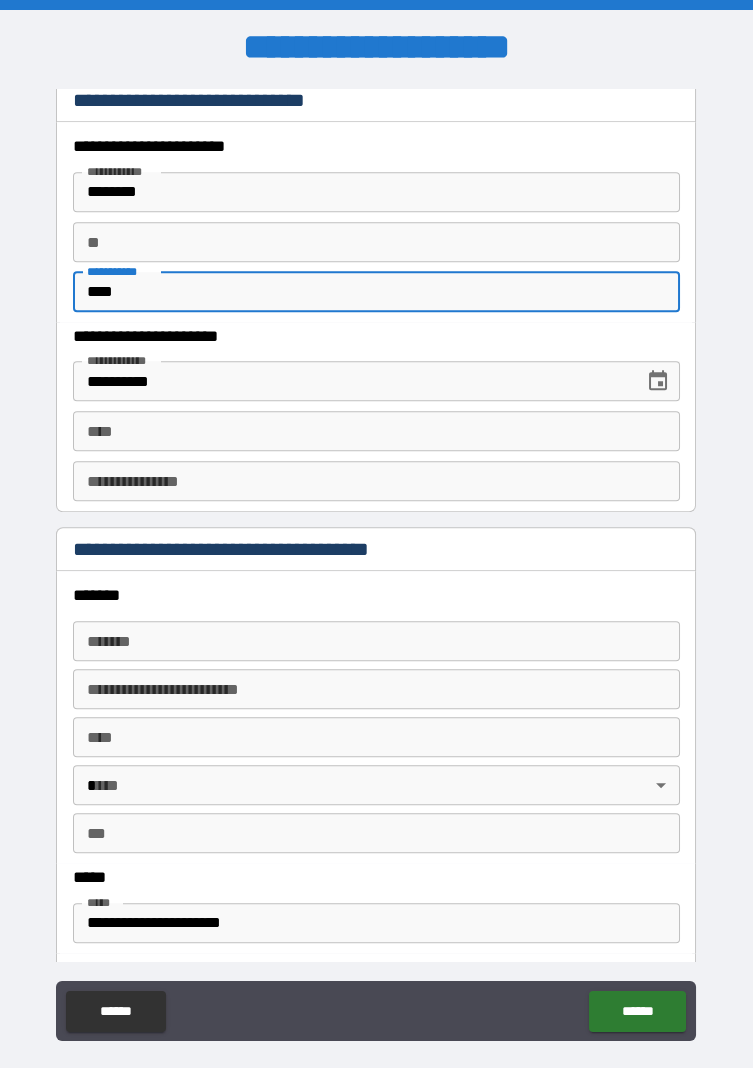 click on "******* *******" at bounding box center [376, 641] 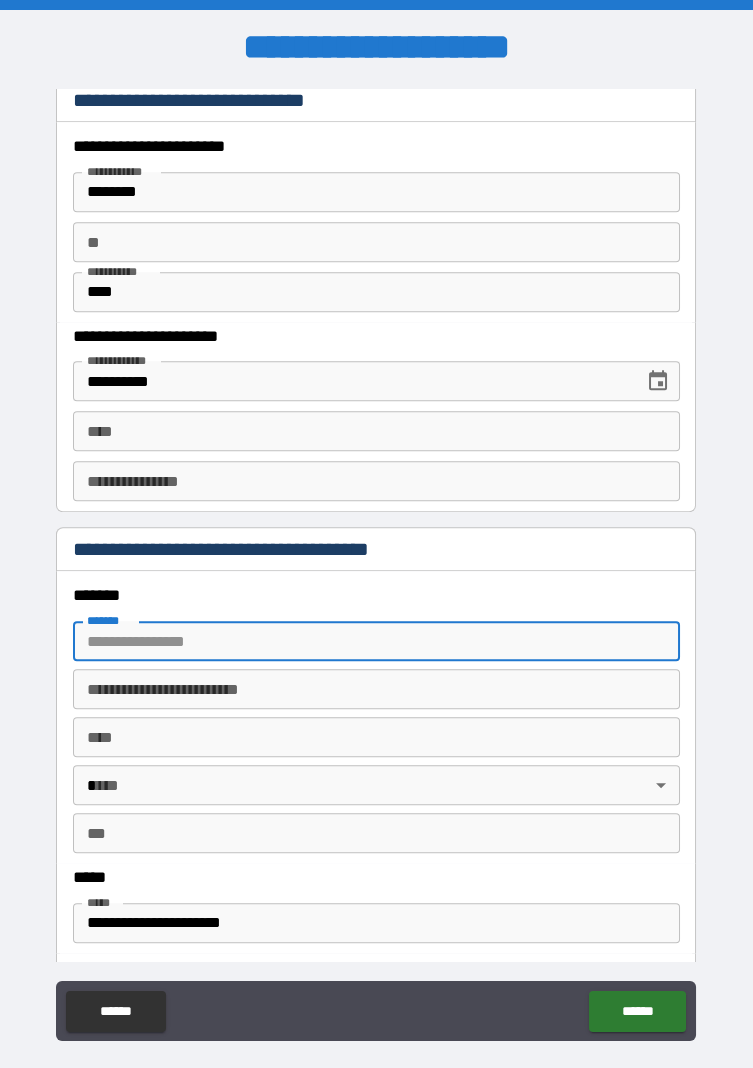 click on "[FIRST] [LAST] [LAST] [STREET] [CITY] [STATE] [ZIP]" at bounding box center [376, 569] 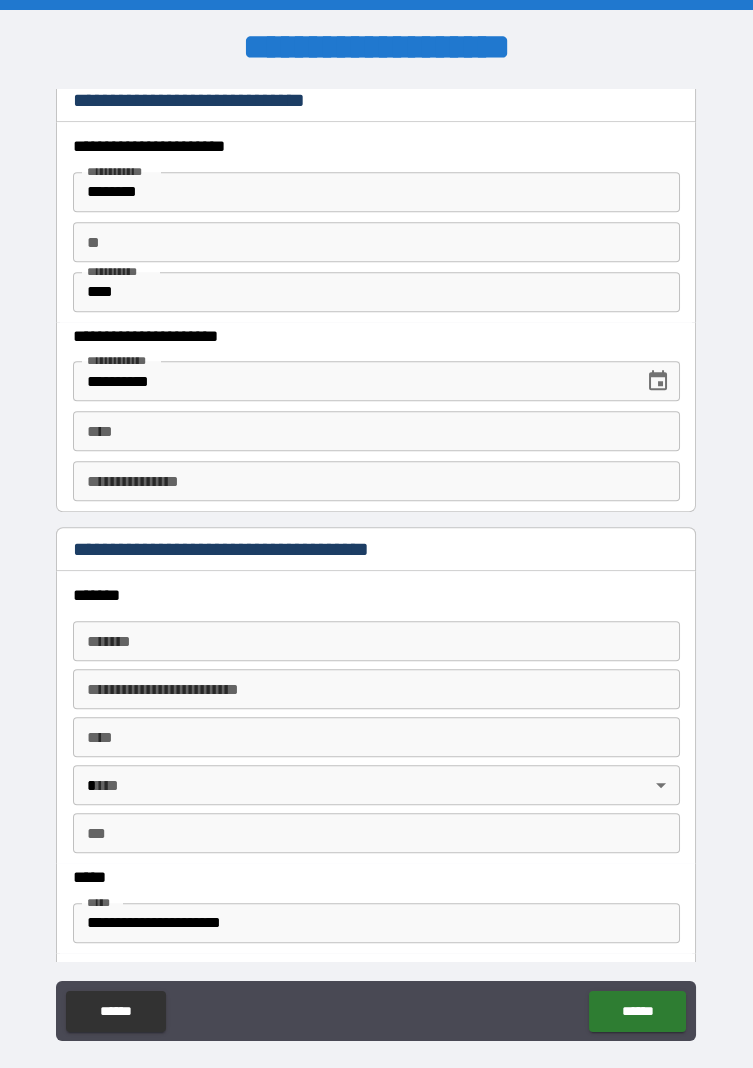 click on "******* *******" at bounding box center [376, 641] 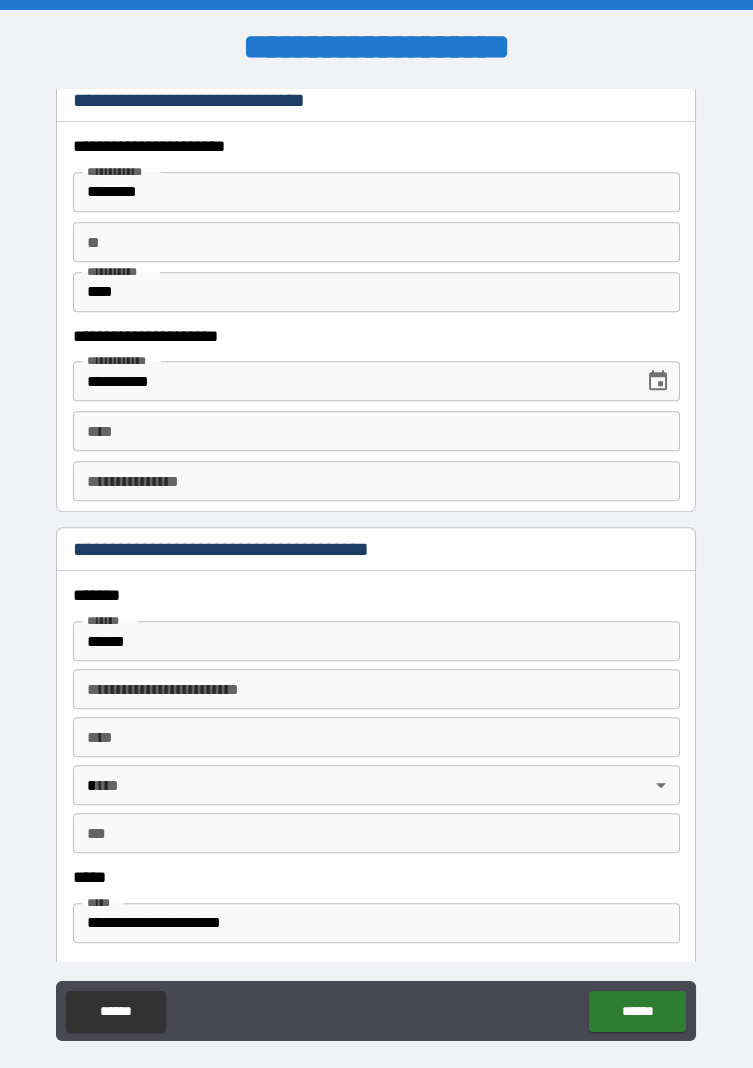 type on "**********" 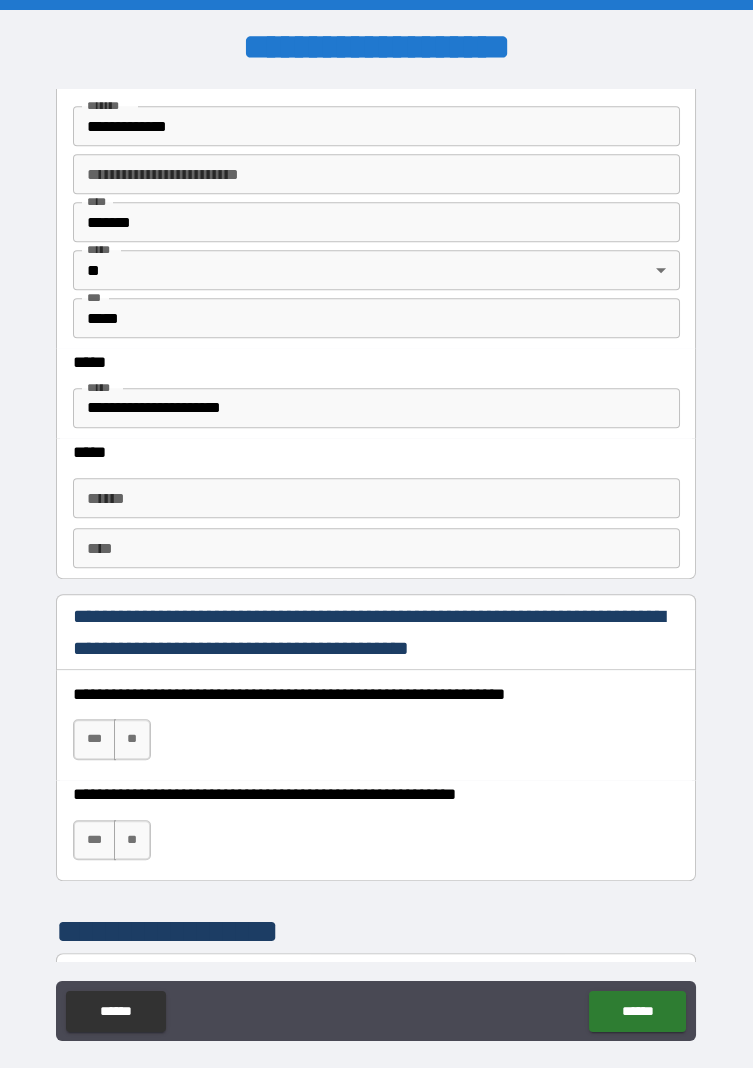 scroll, scrollTop: 2343, scrollLeft: 0, axis: vertical 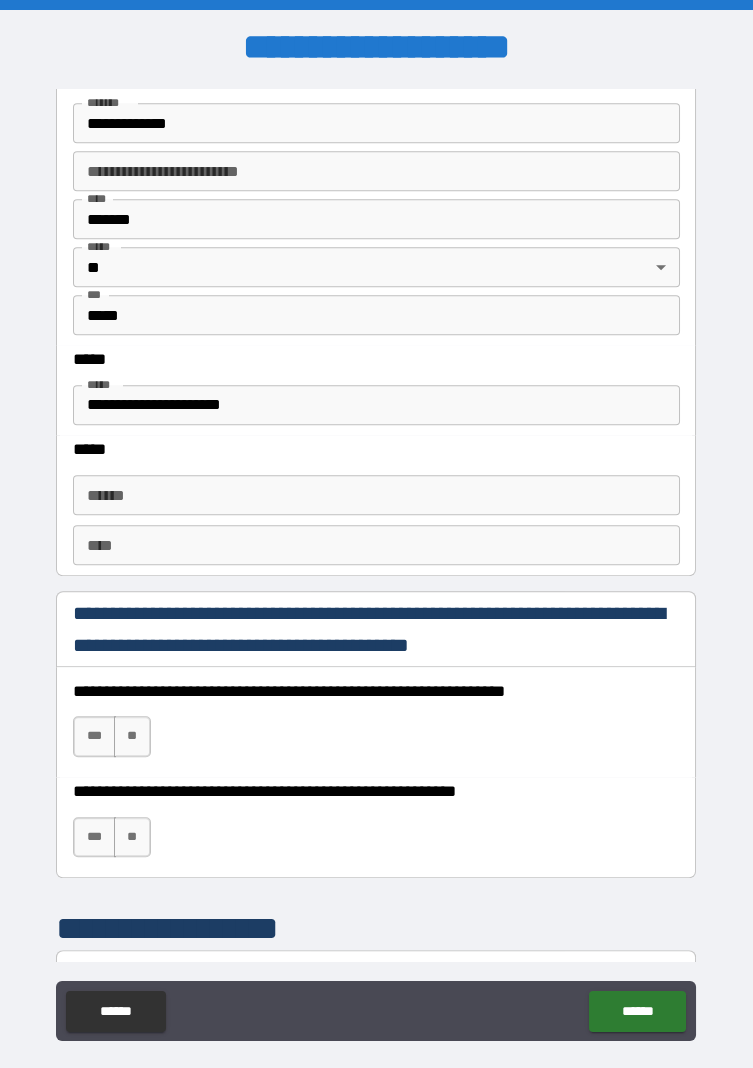 click on "****** ******" at bounding box center (376, 495) 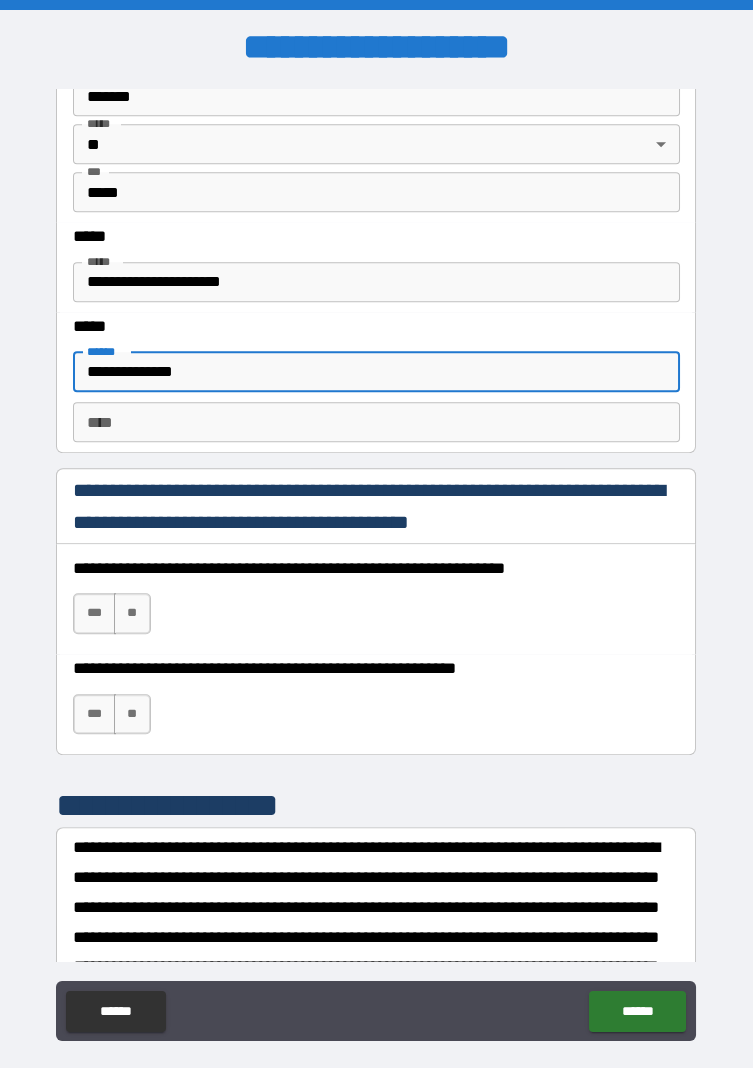 scroll, scrollTop: 2502, scrollLeft: 0, axis: vertical 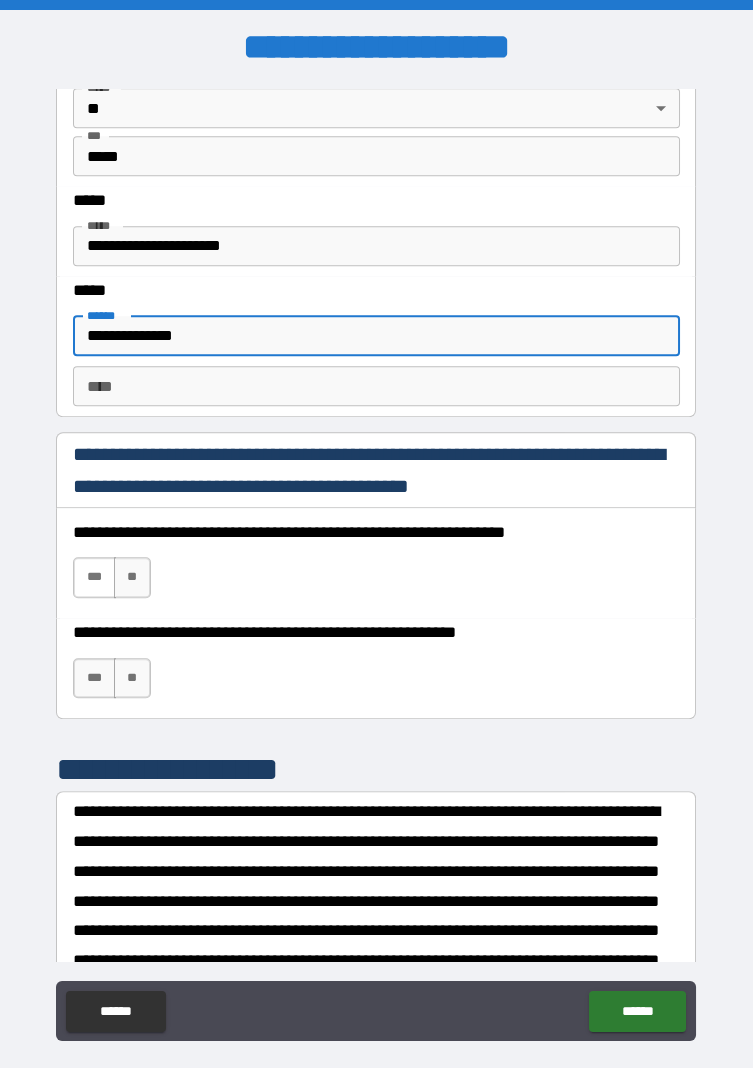 type on "**********" 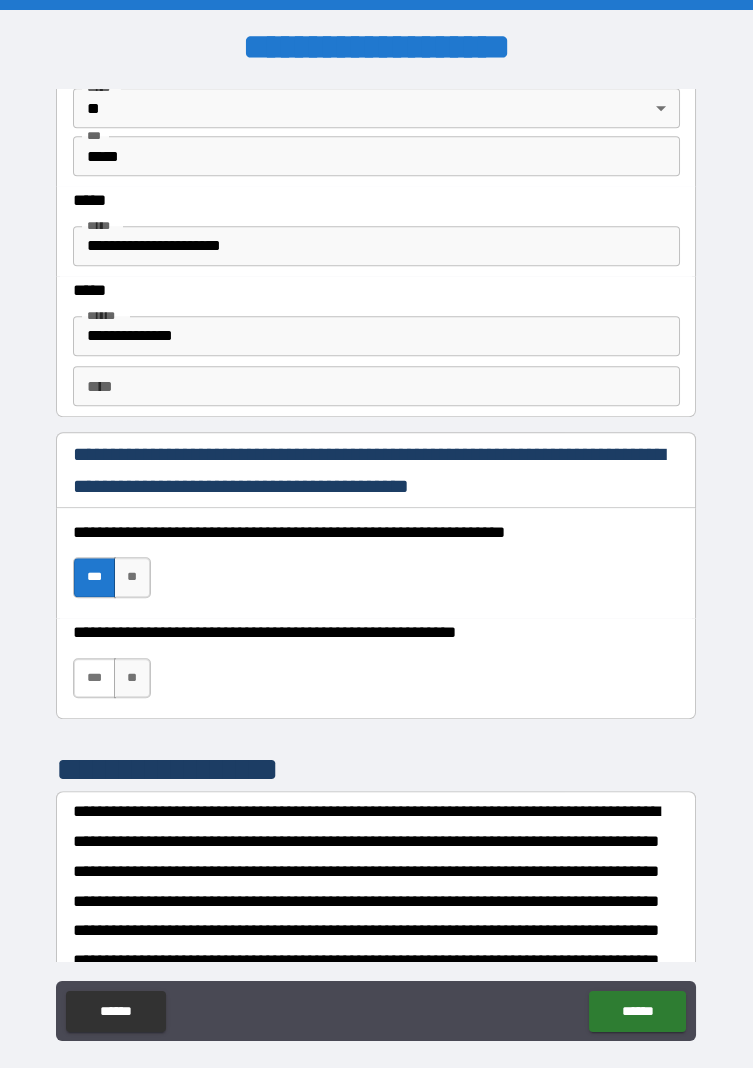 click on "***" at bounding box center (94, 678) 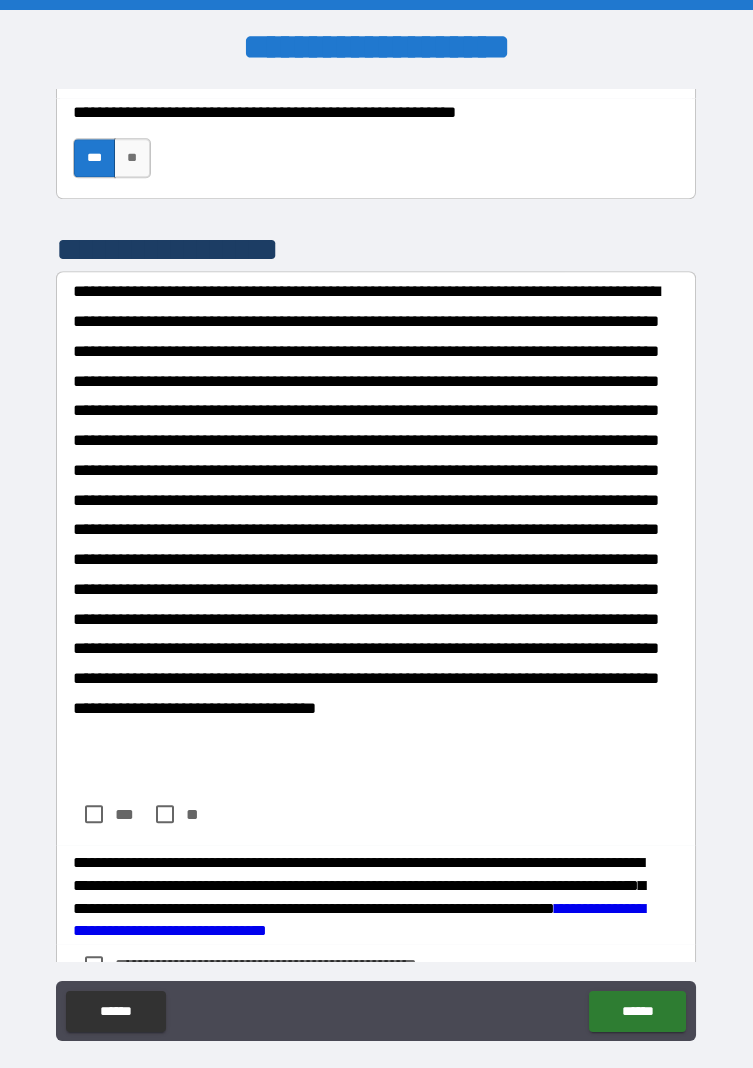 scroll, scrollTop: 3165, scrollLeft: 0, axis: vertical 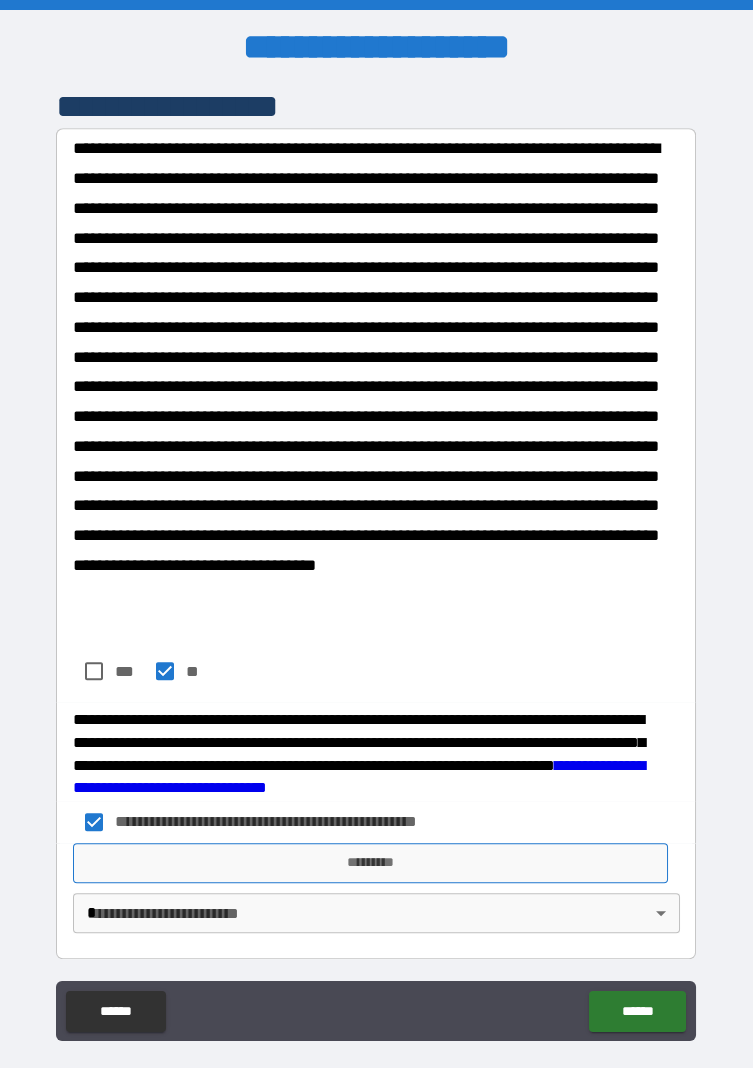 click on "*********" at bounding box center (370, 863) 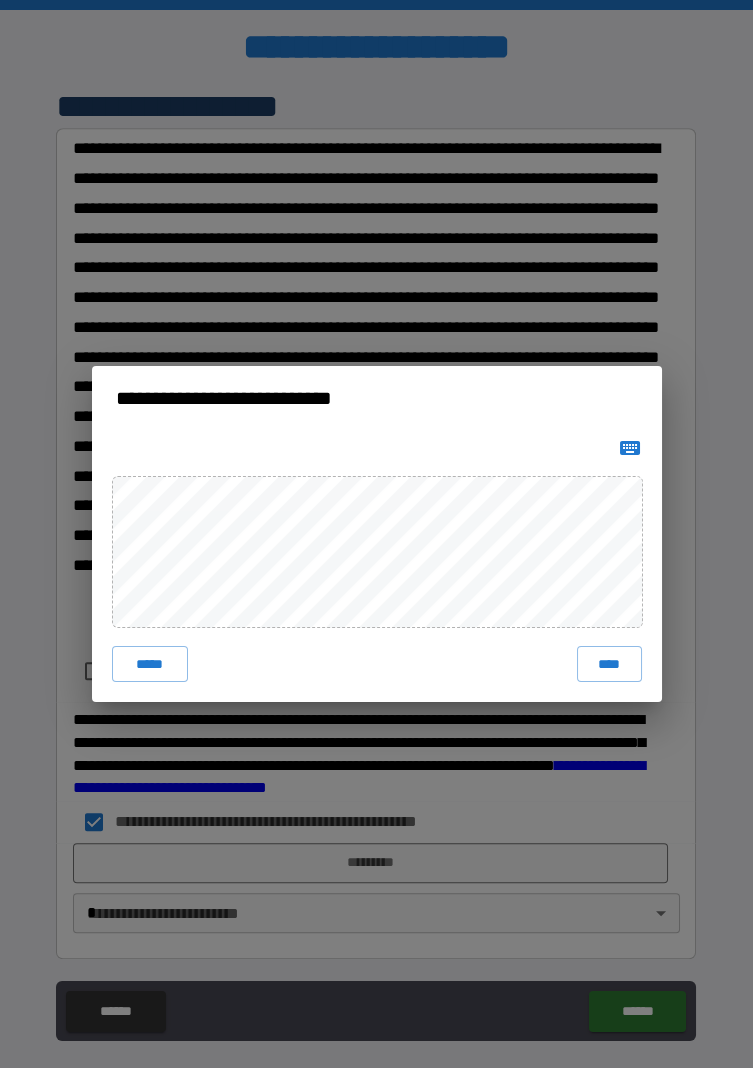 click on "****" at bounding box center (609, 664) 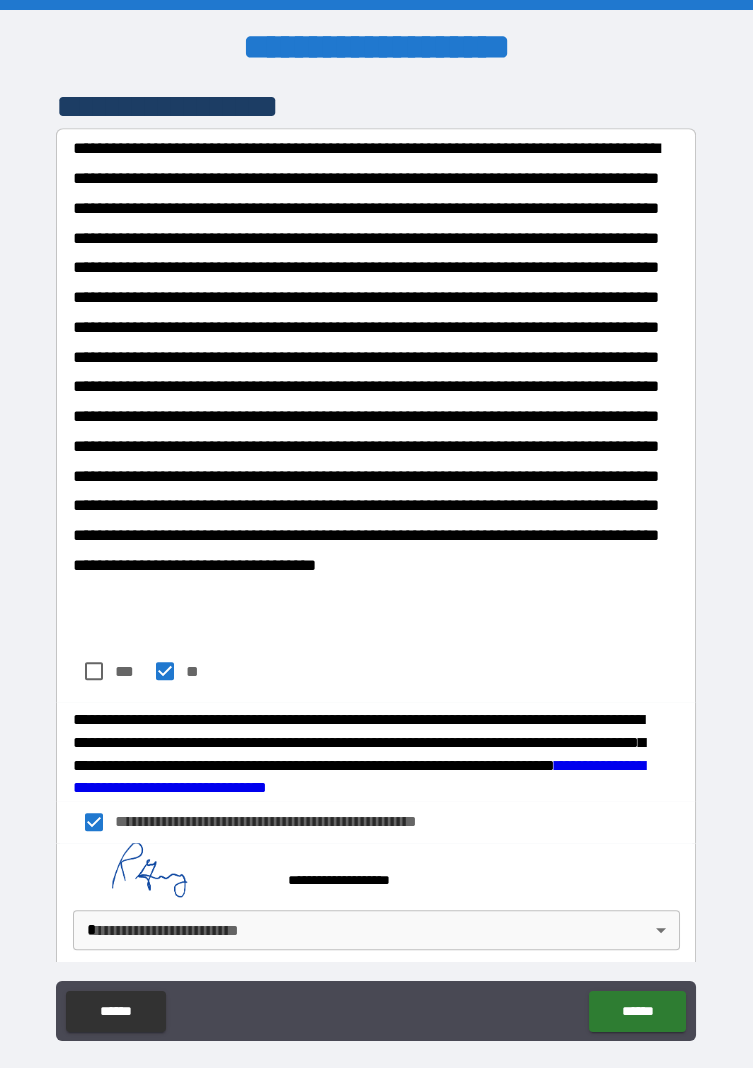 click on "[FIRST] [LAST] [LAST] [STREET] [CITY] [STATE] [ZIP]" at bounding box center (376, 566) 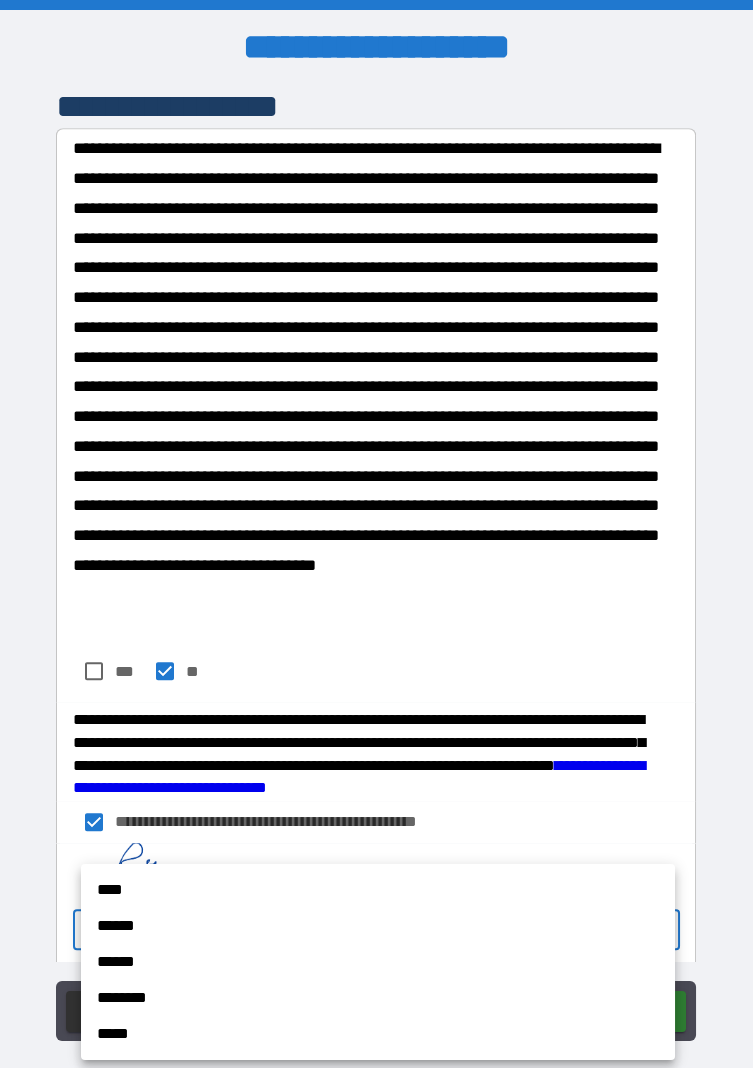 click on "******" at bounding box center (378, 926) 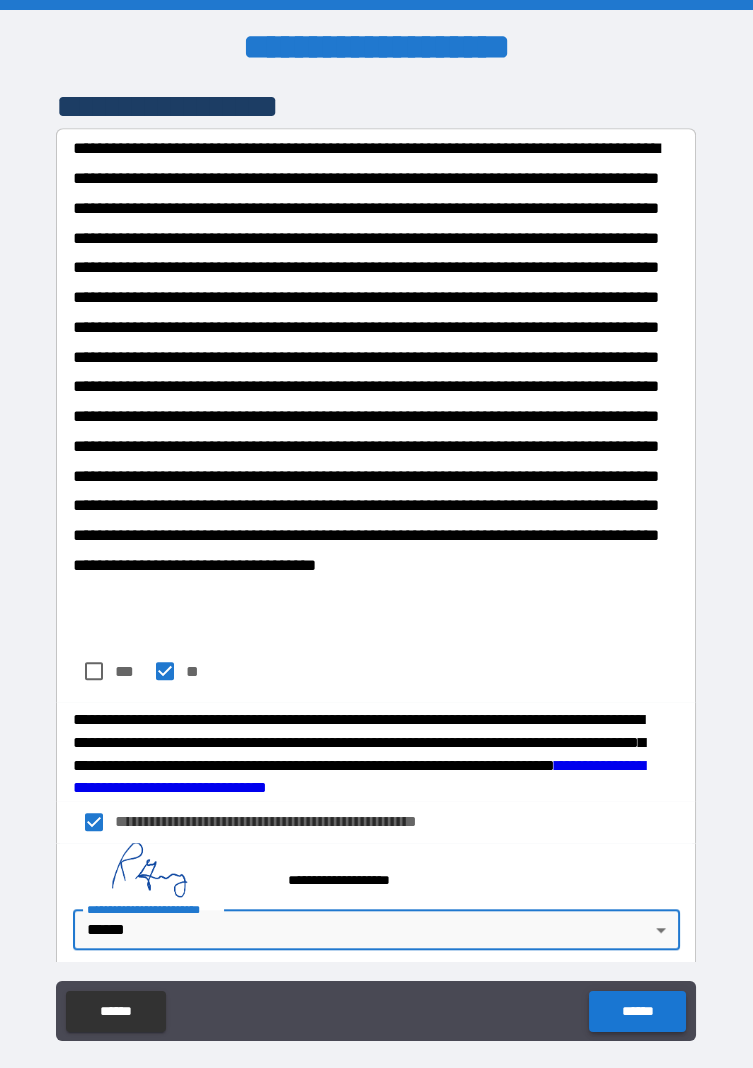 click on "******" at bounding box center (637, 1011) 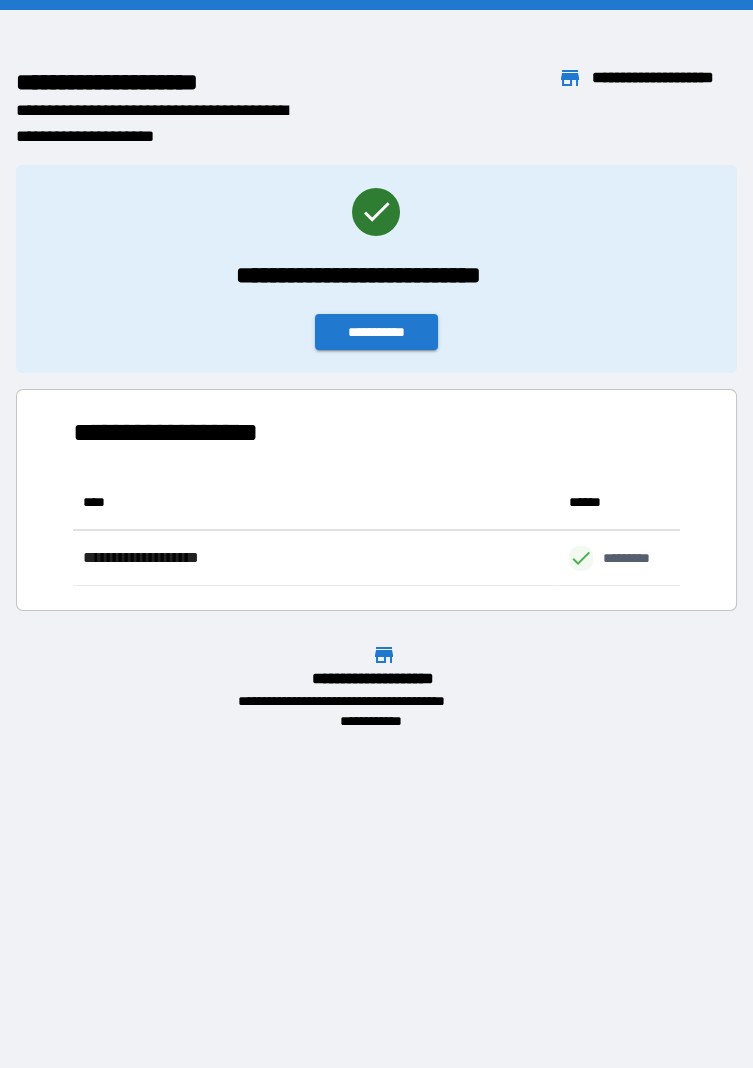 scroll, scrollTop: 0, scrollLeft: 0, axis: both 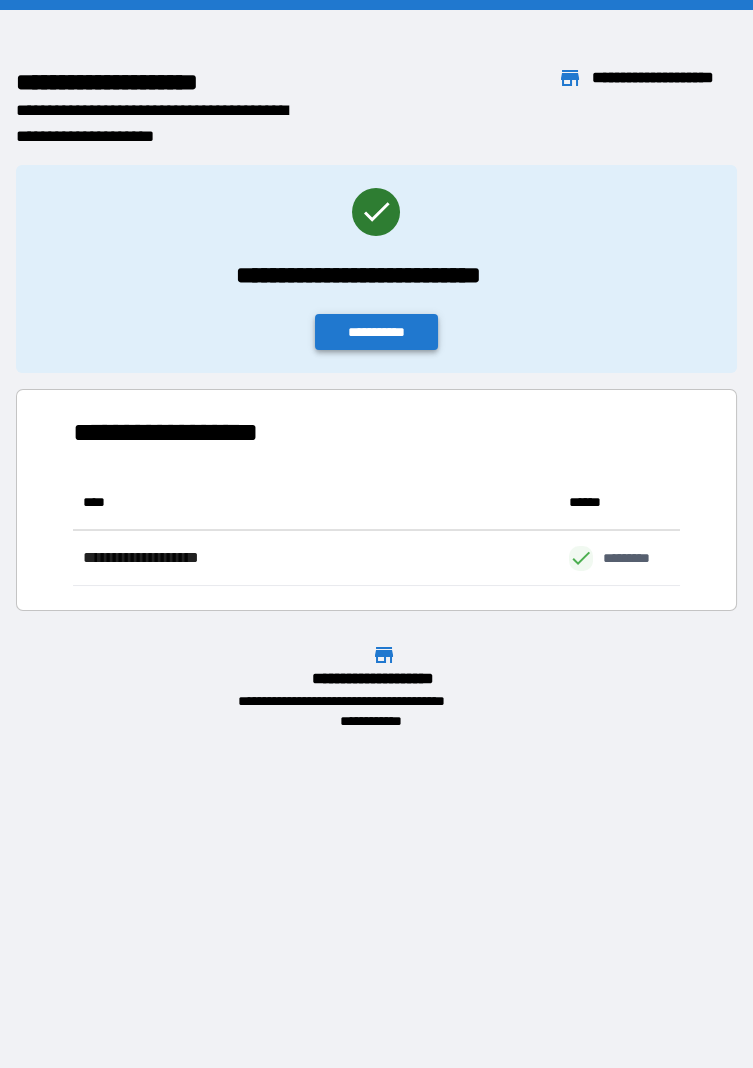 click on "**********" at bounding box center (376, 332) 